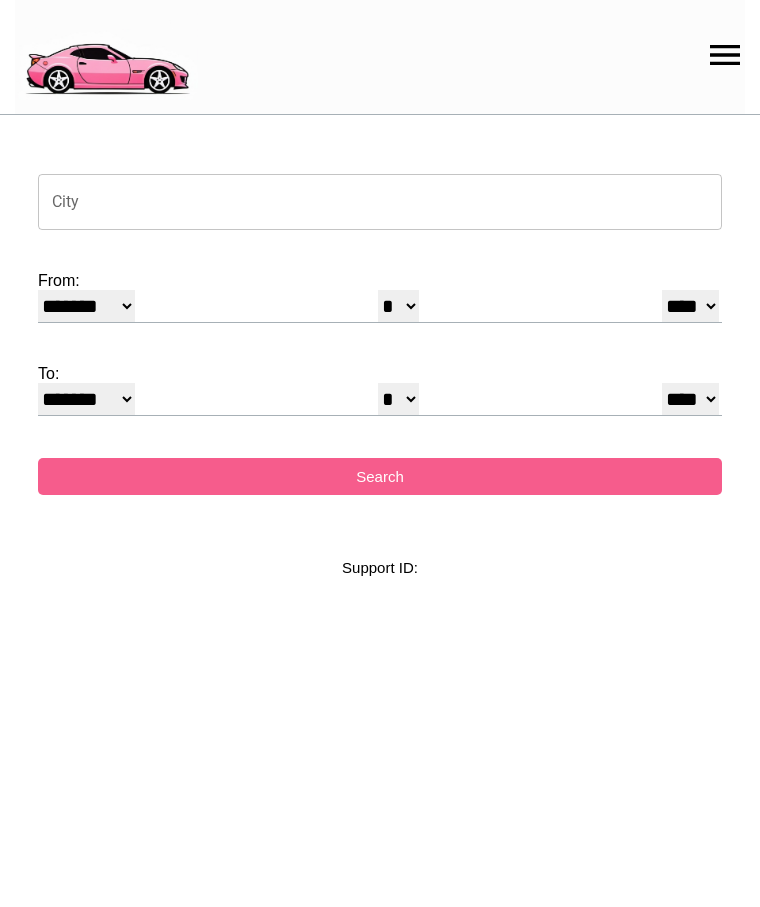 select on "*" 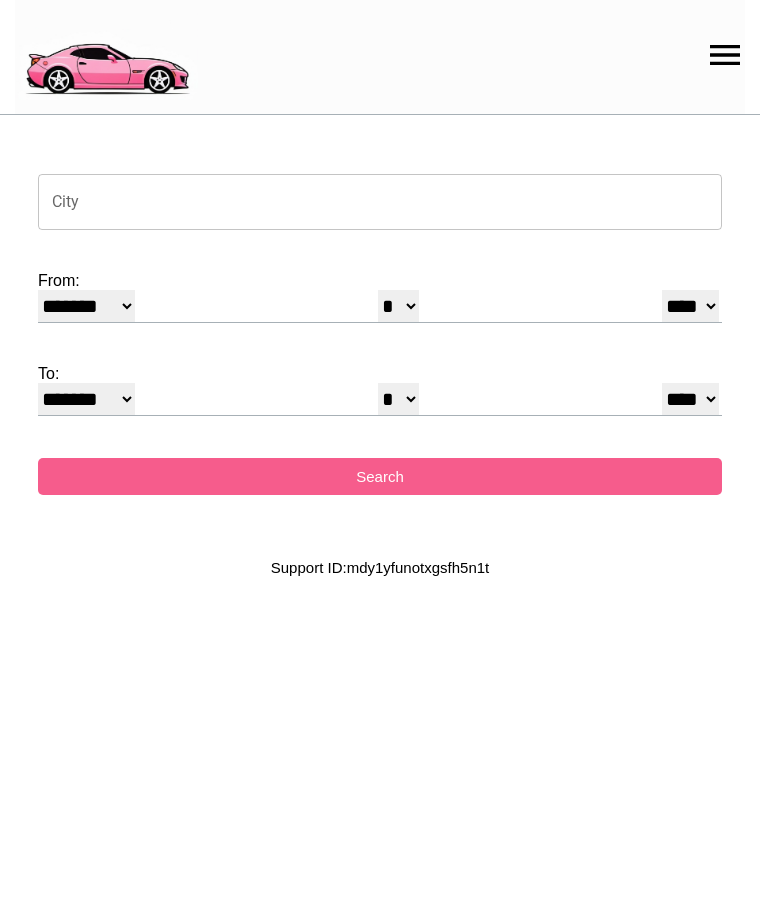scroll, scrollTop: 0, scrollLeft: 0, axis: both 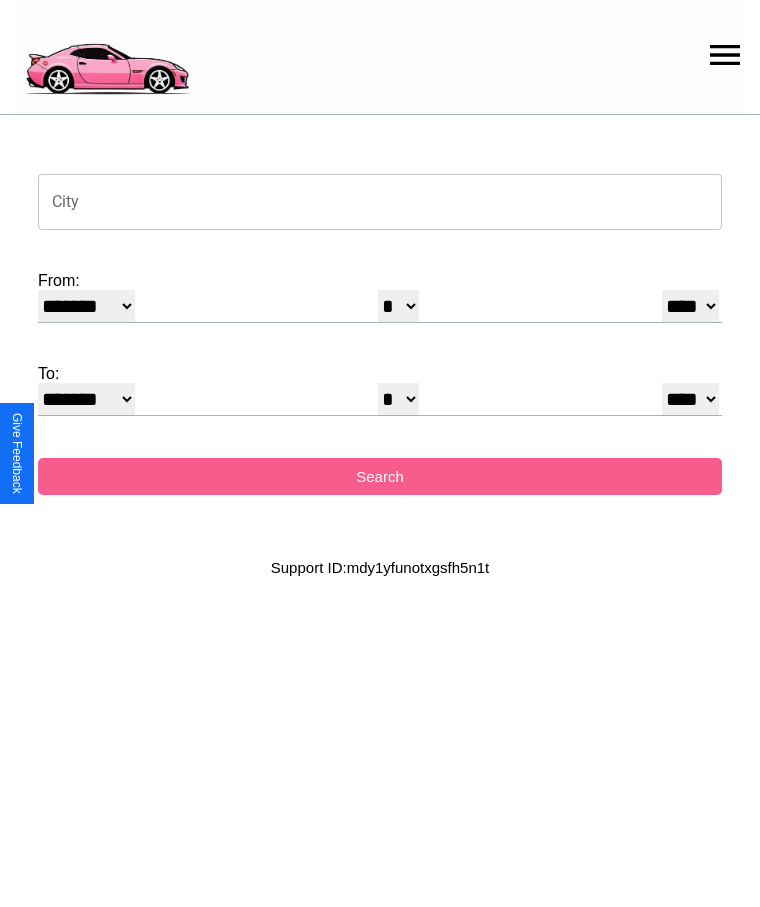 click 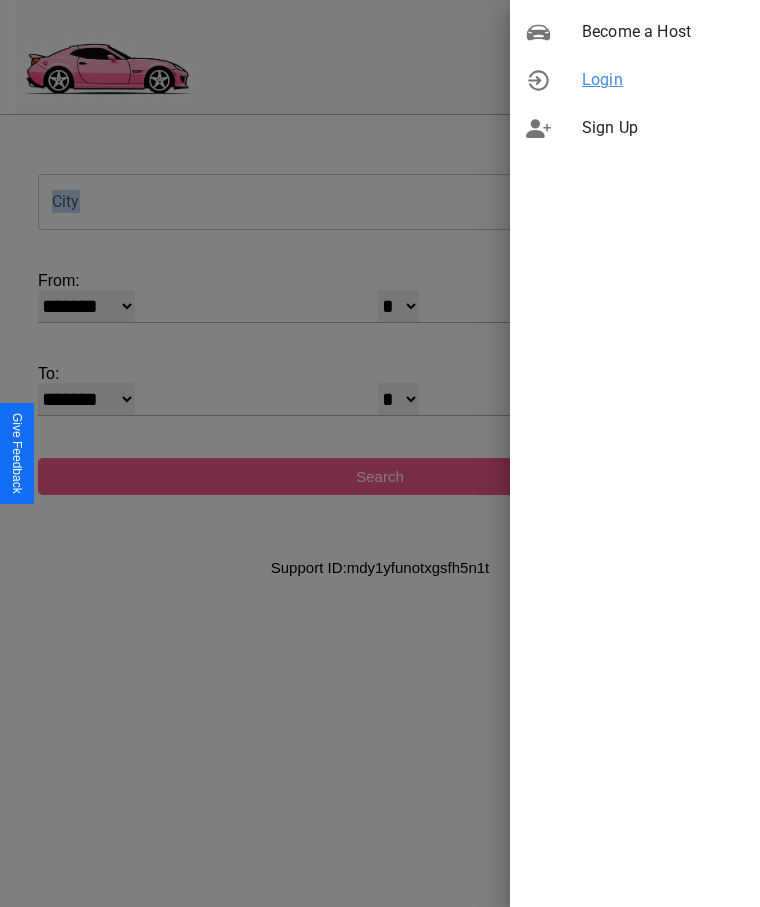 click on "Login" at bounding box center (663, 80) 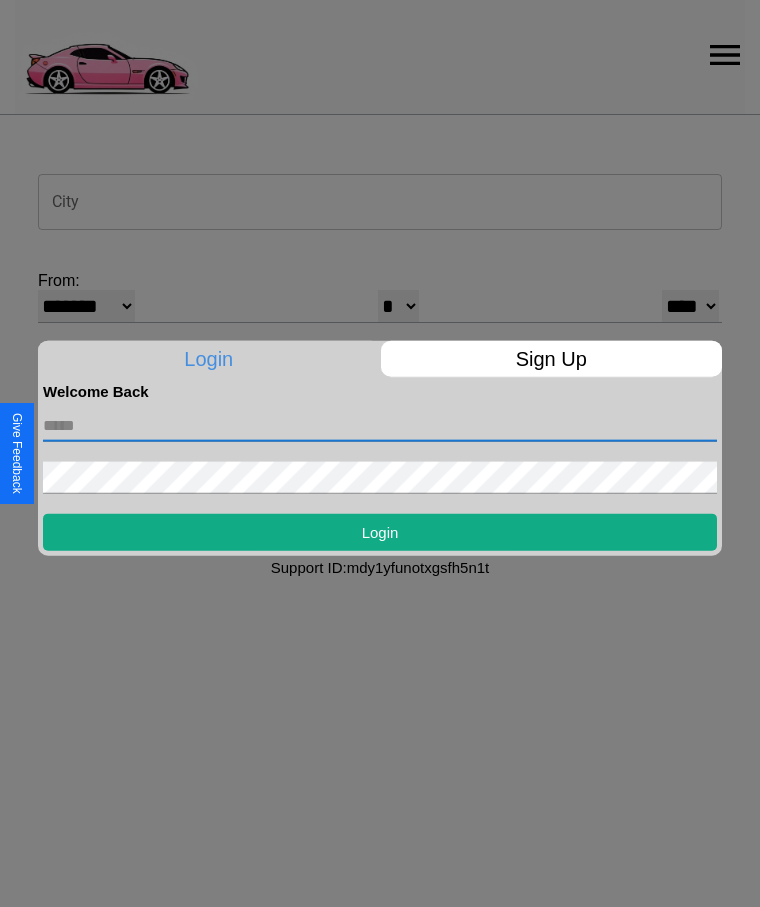 click at bounding box center [380, 425] 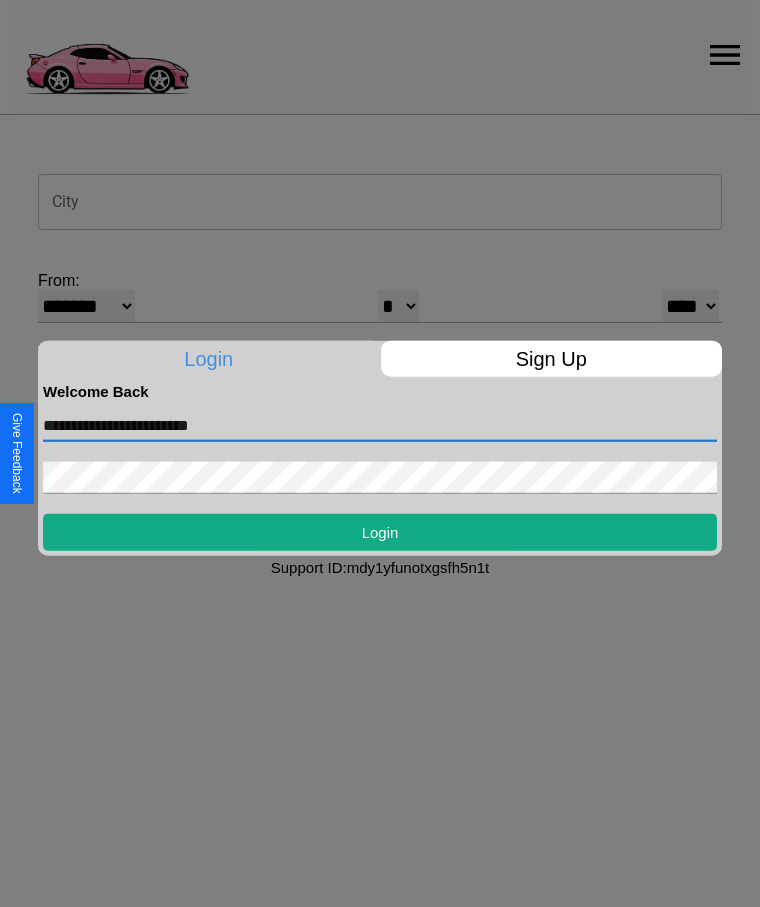 type on "**********" 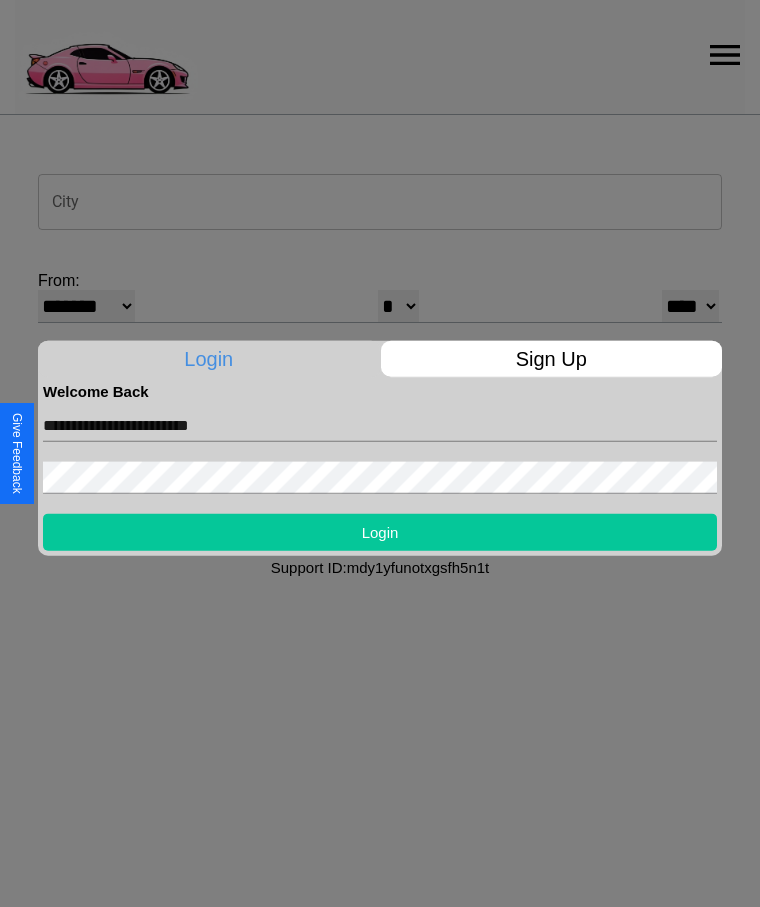 click on "Login" at bounding box center (380, 531) 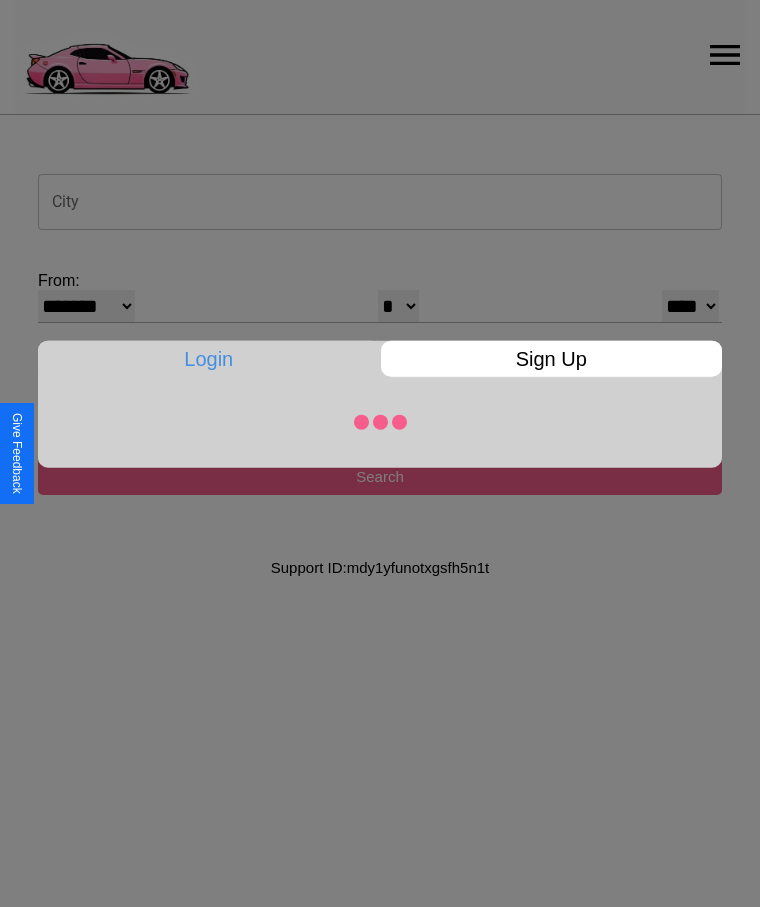 select on "*" 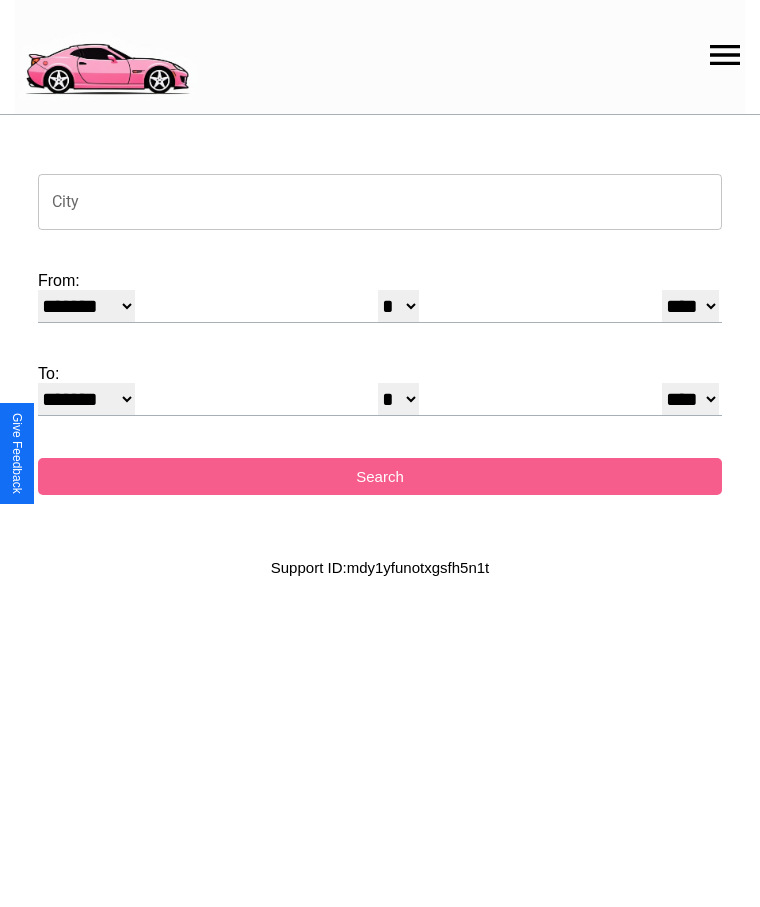 click on "City" at bounding box center [380, 202] 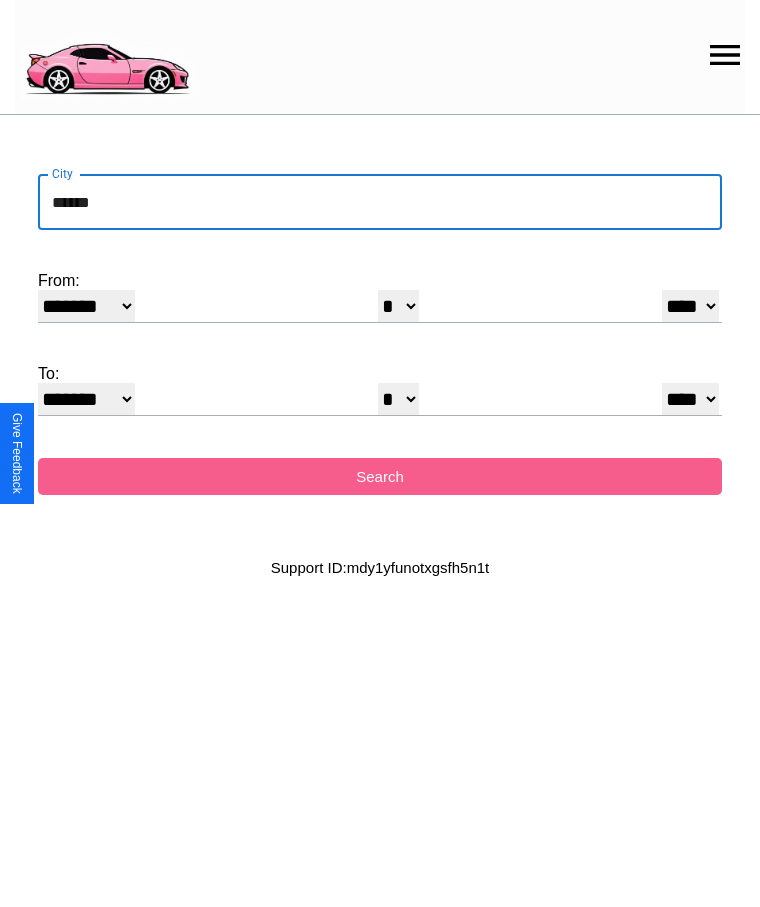 type on "******" 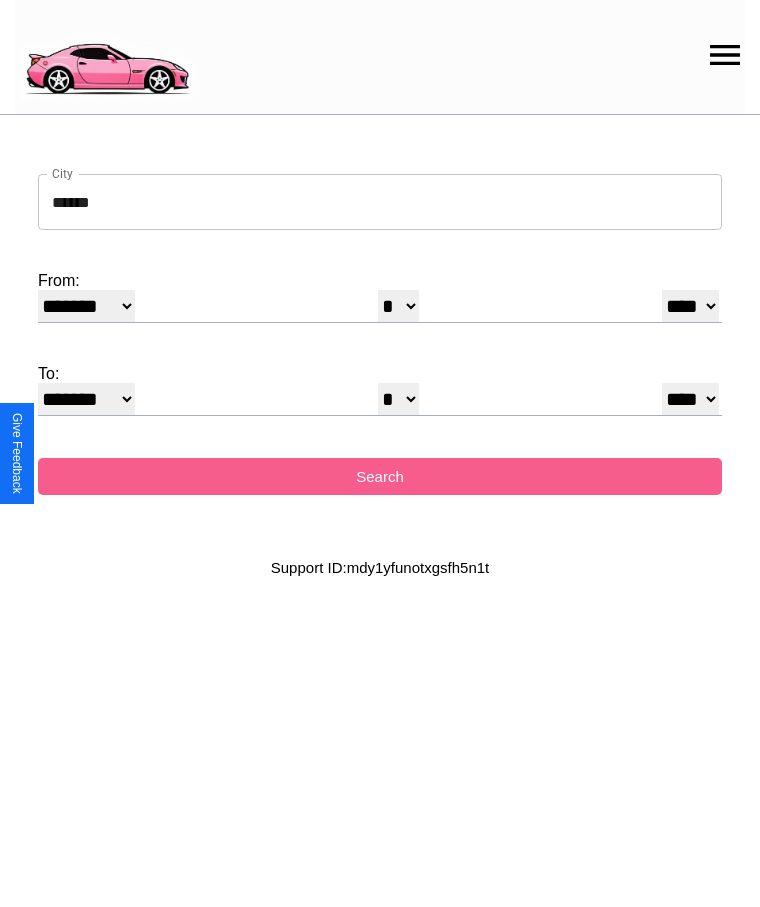 select on "*" 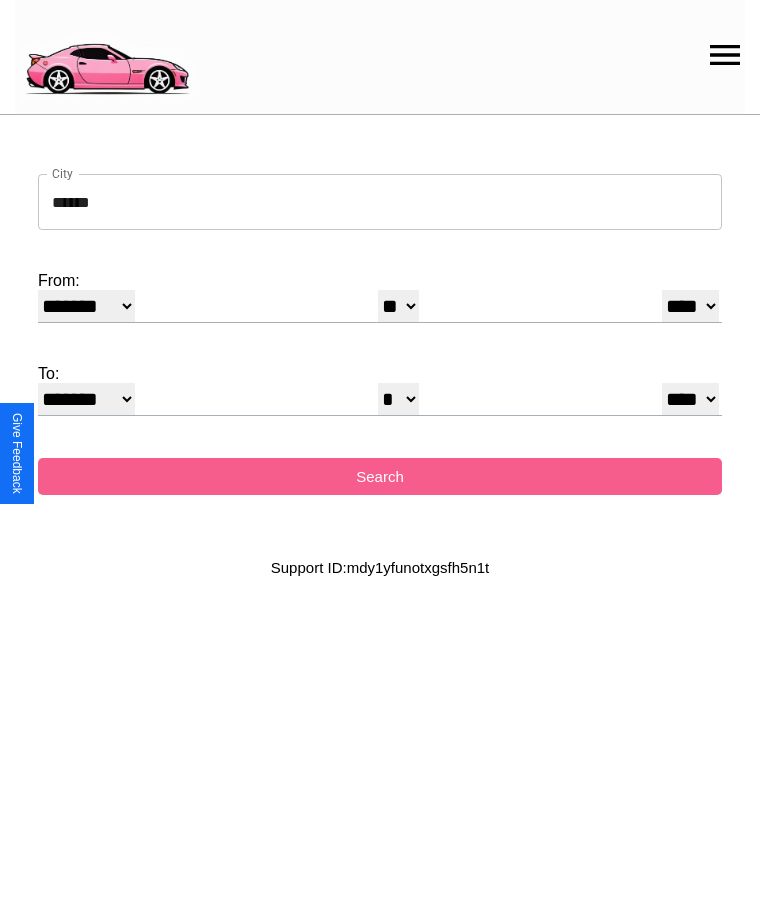 click on "**** **** **** **** **** **** **** **** **** ****" at bounding box center [690, 306] 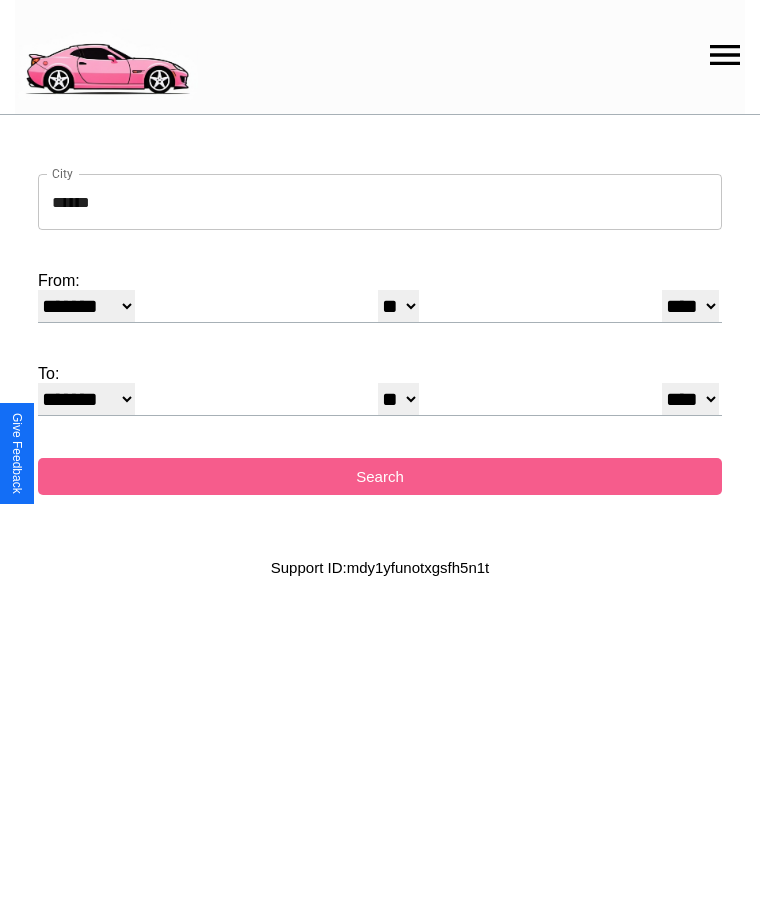 click on "******* ******** ***** ***** *** **** **** ****** ********* ******* ******** ********" at bounding box center [86, 399] 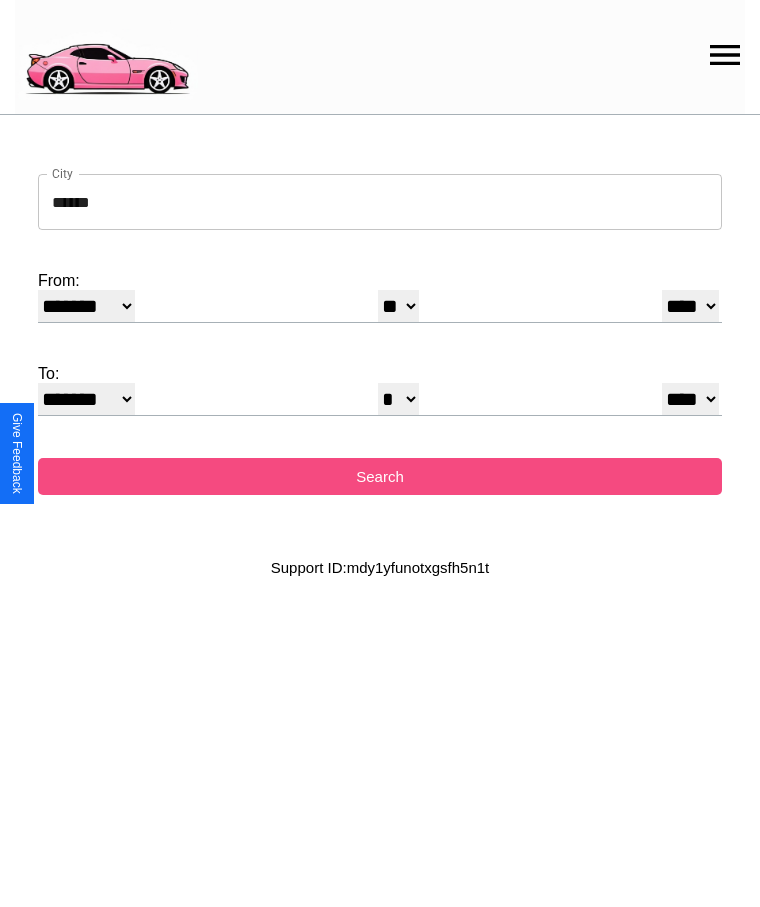 click on "Search" at bounding box center (380, 476) 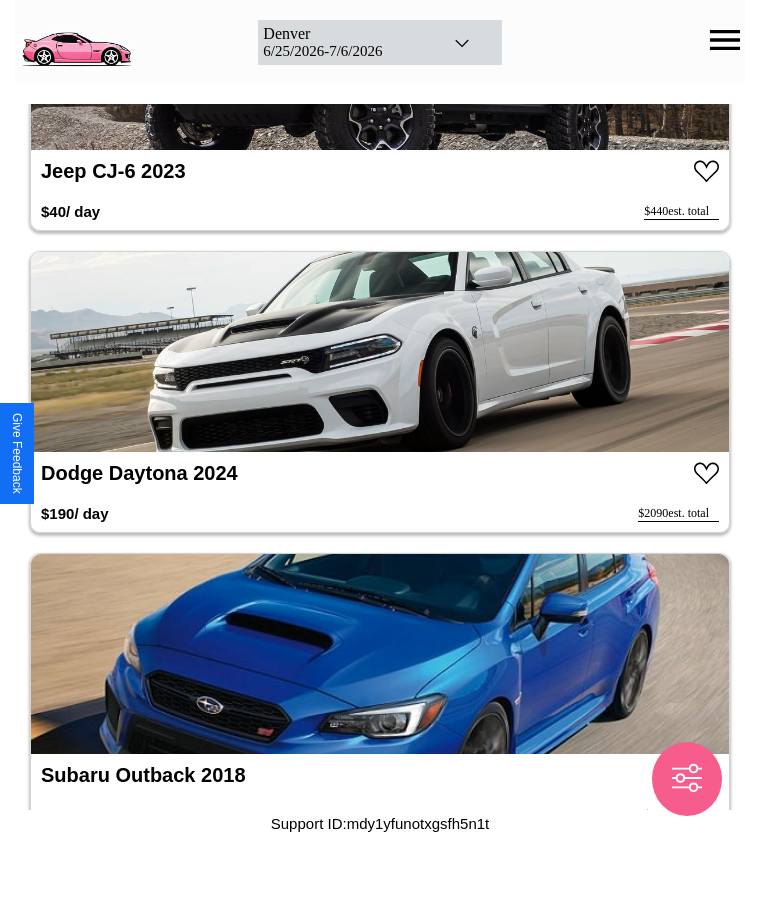 scroll, scrollTop: 4952, scrollLeft: 0, axis: vertical 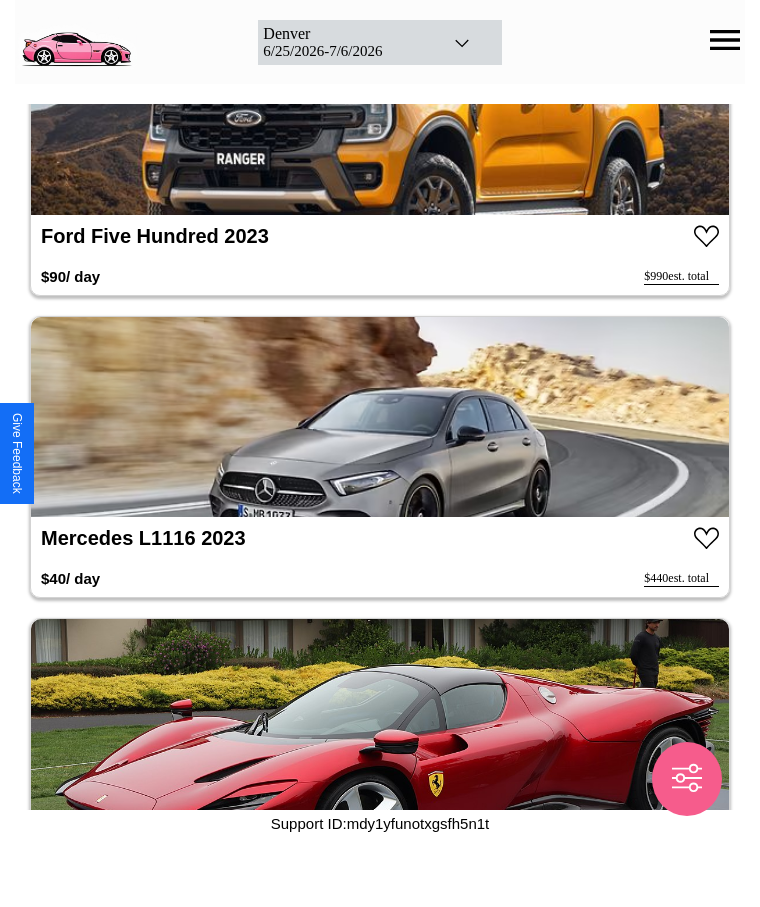 click at bounding box center (380, 417) 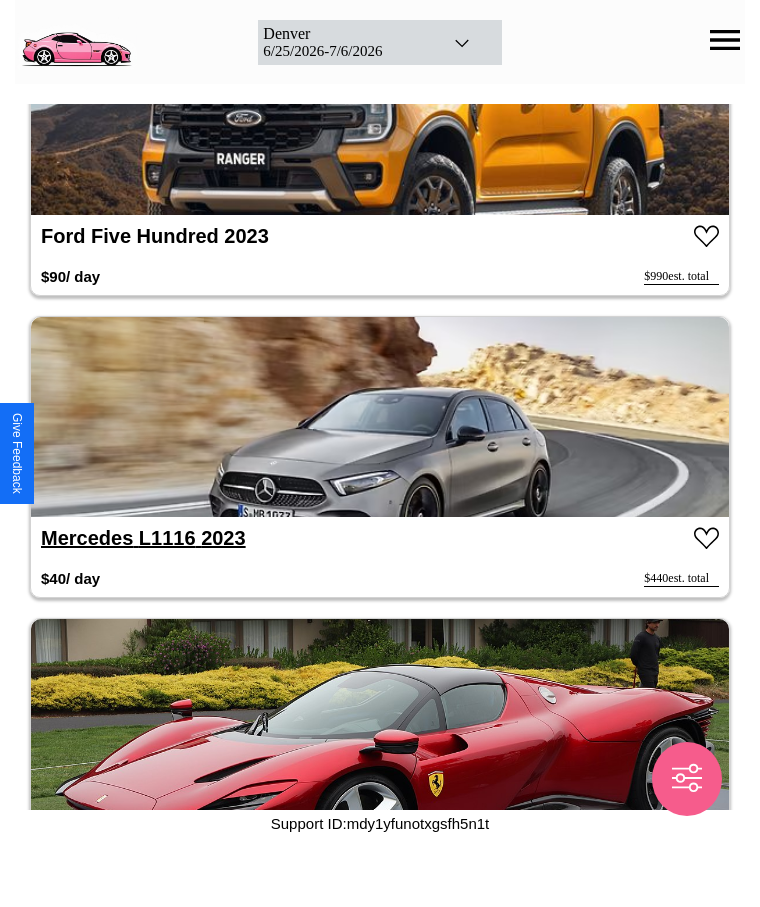 click on "Mercedes   L1116   2023" at bounding box center [143, 538] 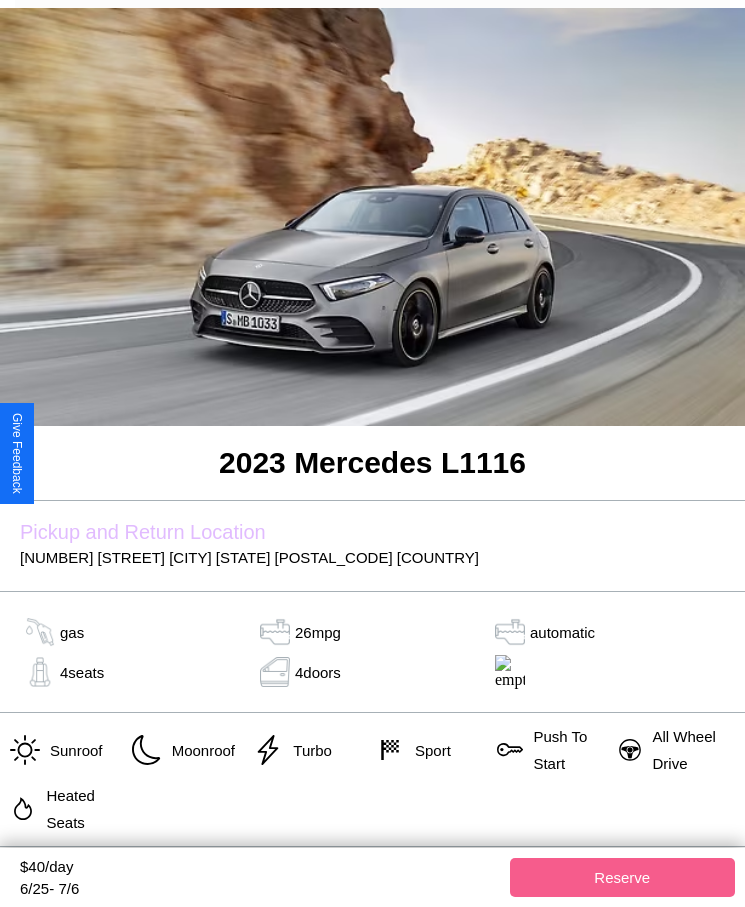 scroll, scrollTop: 288, scrollLeft: 0, axis: vertical 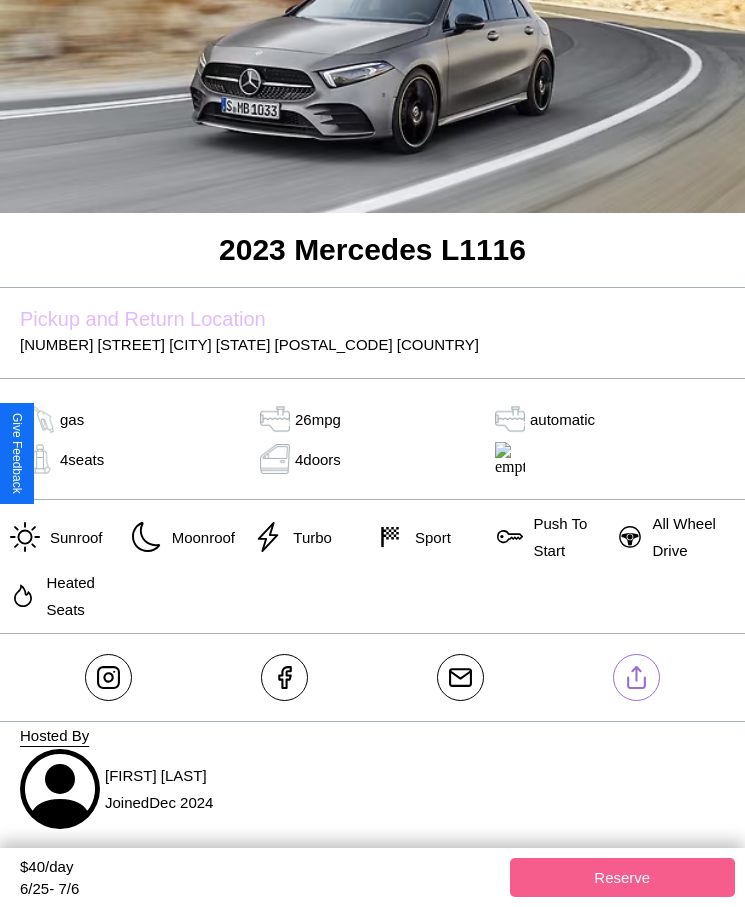 click 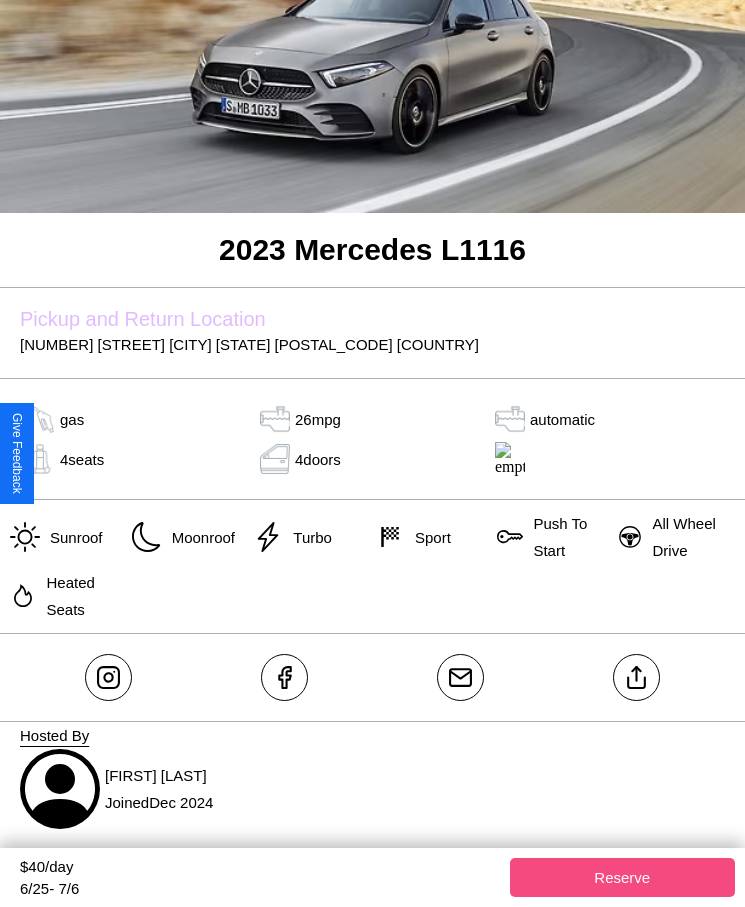 click on "Reserve" at bounding box center (623, 877) 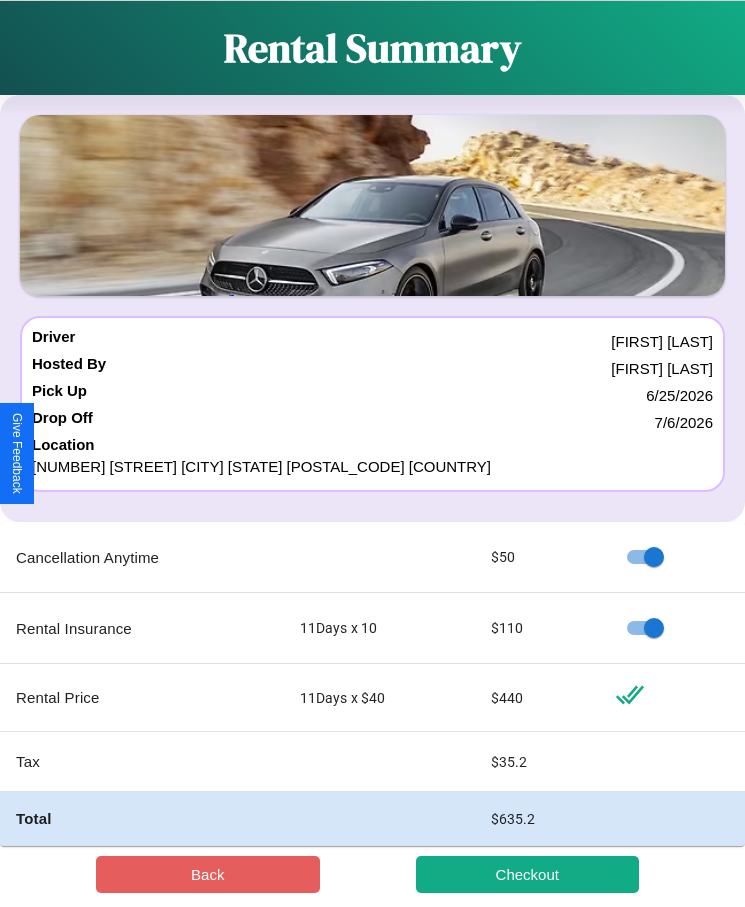 scroll, scrollTop: 23, scrollLeft: 0, axis: vertical 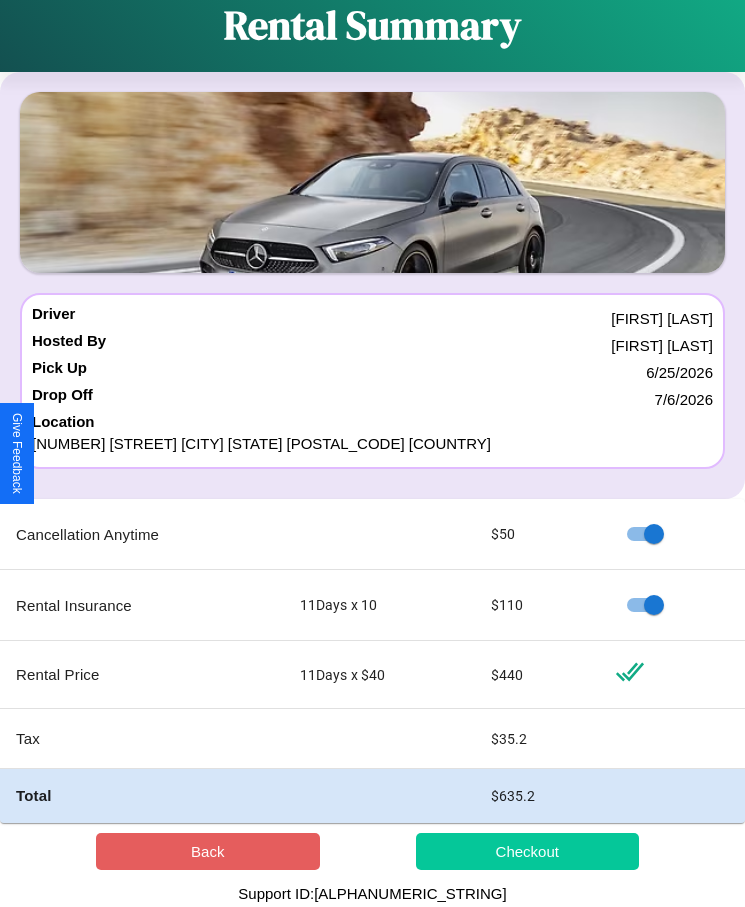 click on "Checkout" at bounding box center (528, 851) 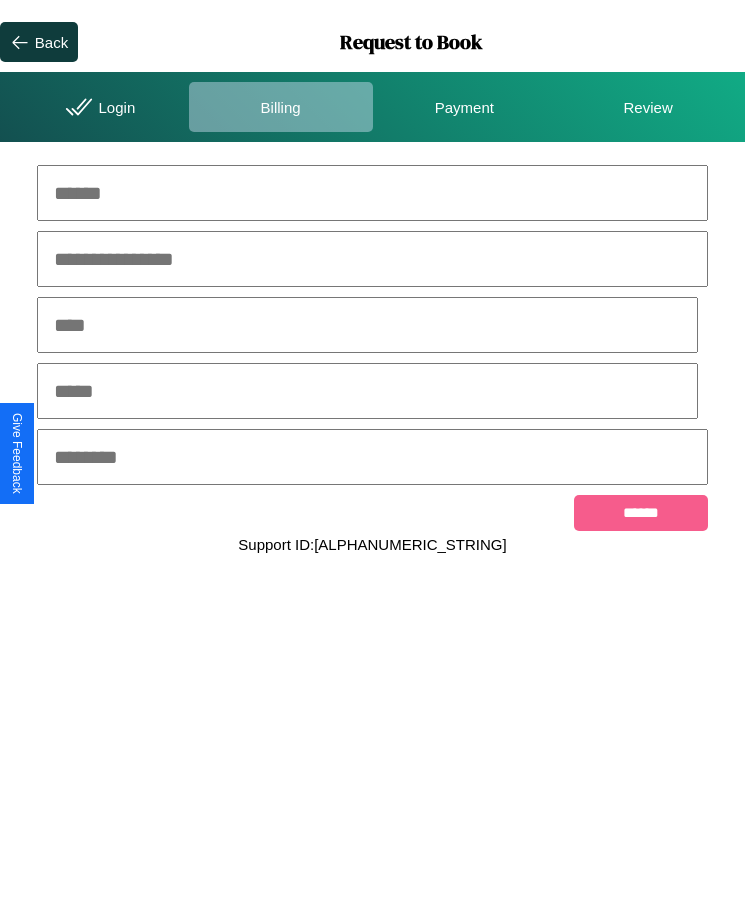 scroll, scrollTop: 0, scrollLeft: 0, axis: both 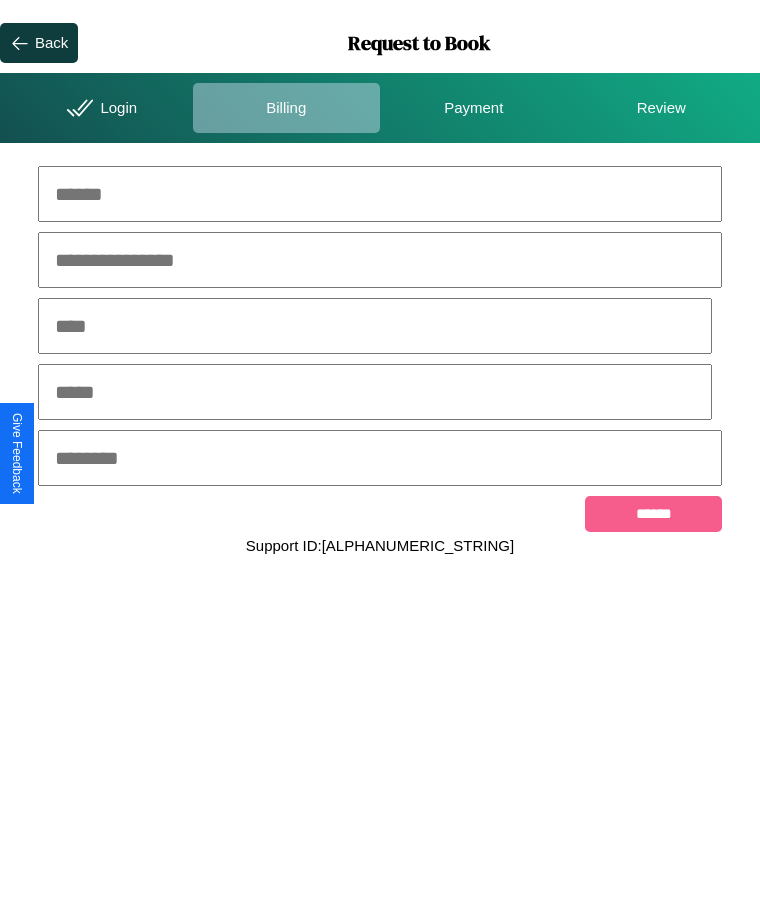 click at bounding box center (380, 194) 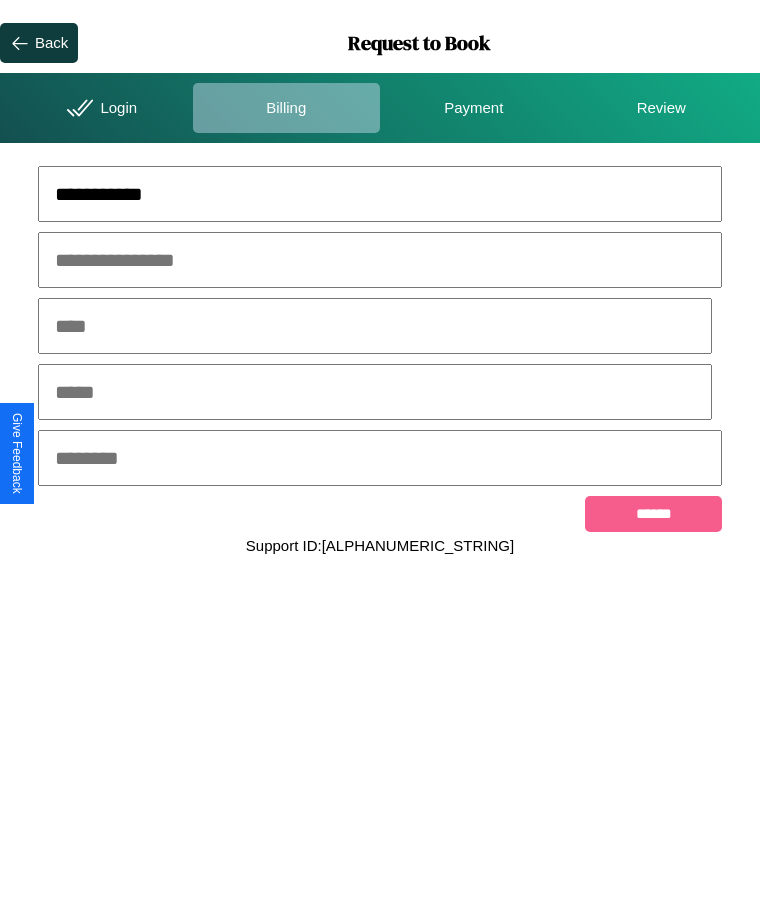 type on "**********" 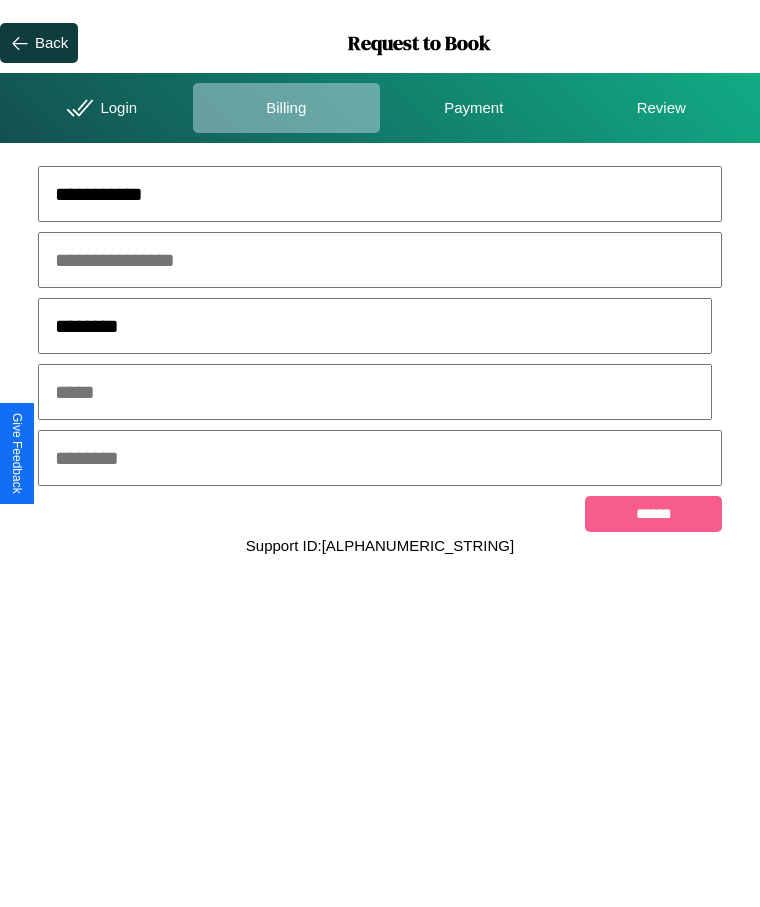 type on "********" 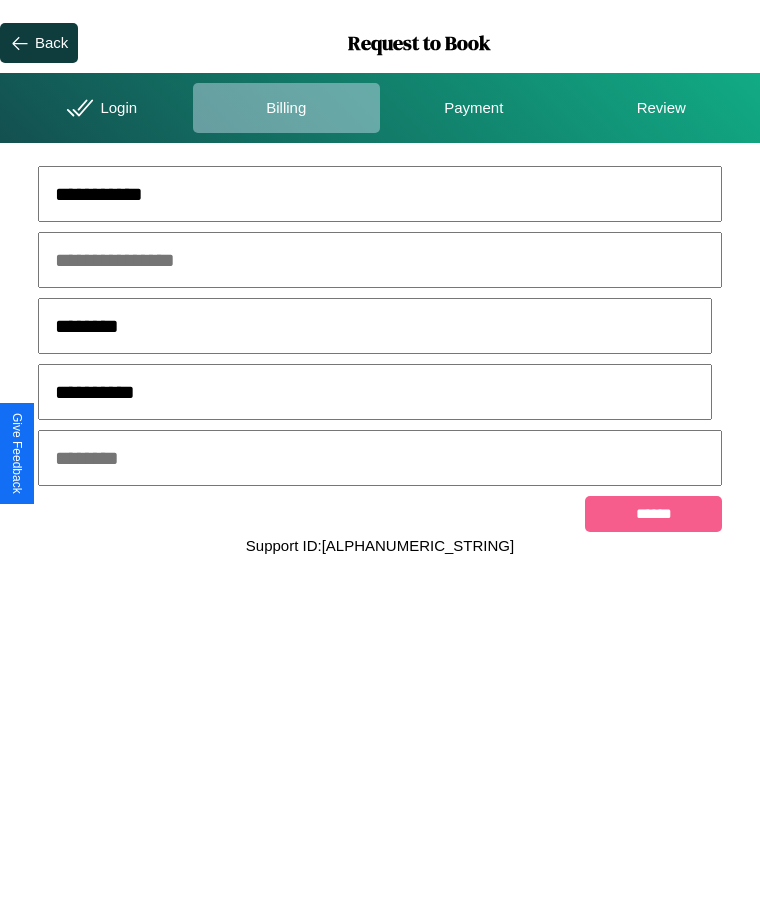 type on "**********" 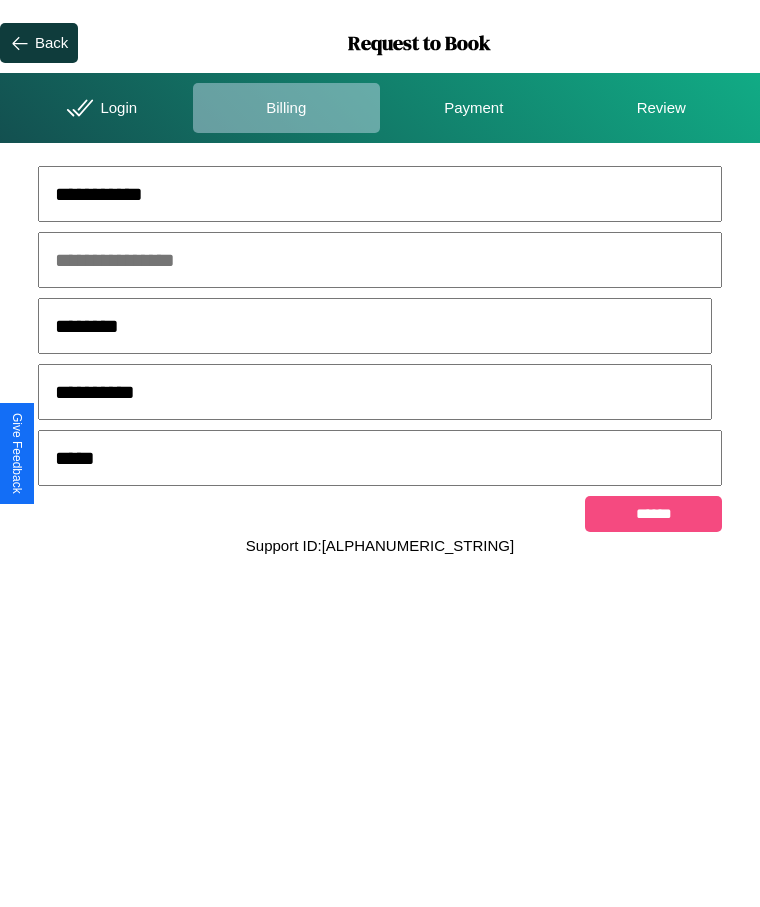 type on "*****" 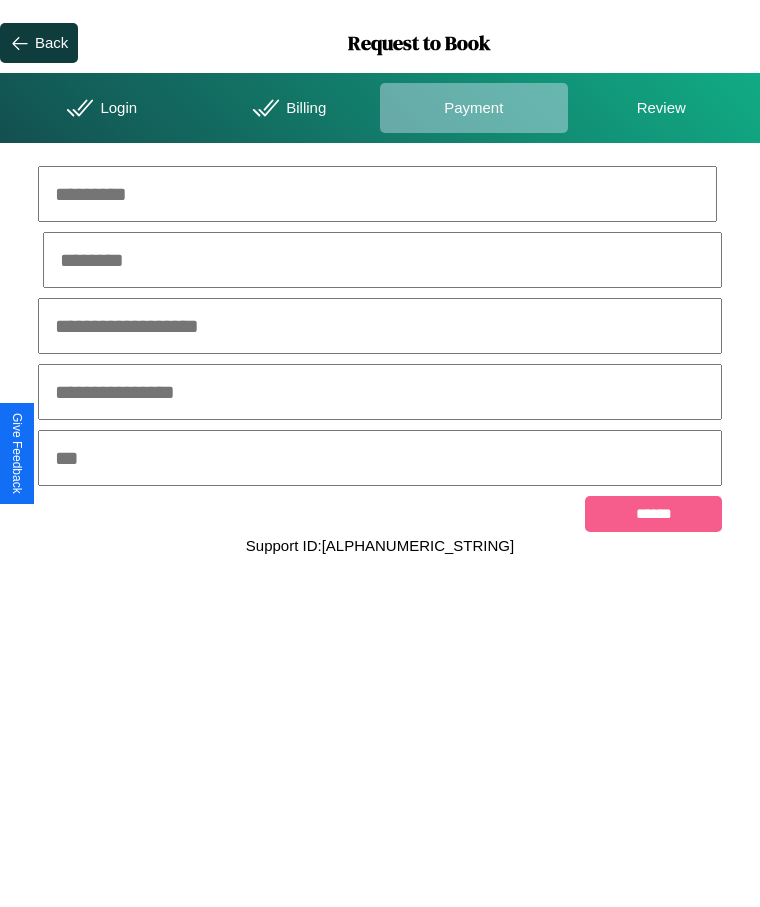 click at bounding box center [377, 194] 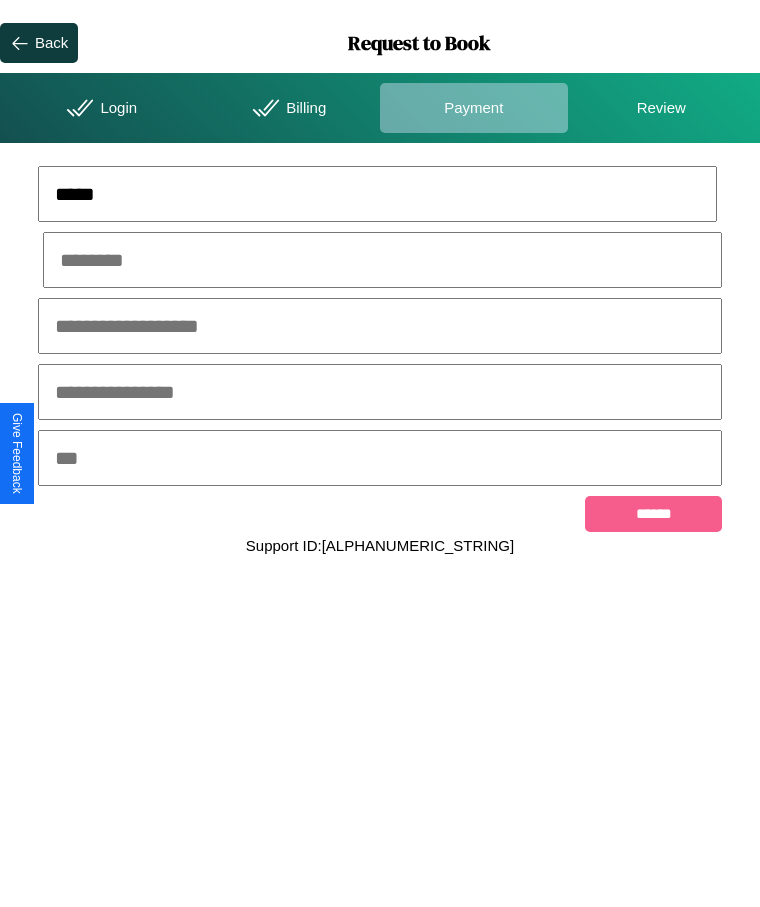 type on "*****" 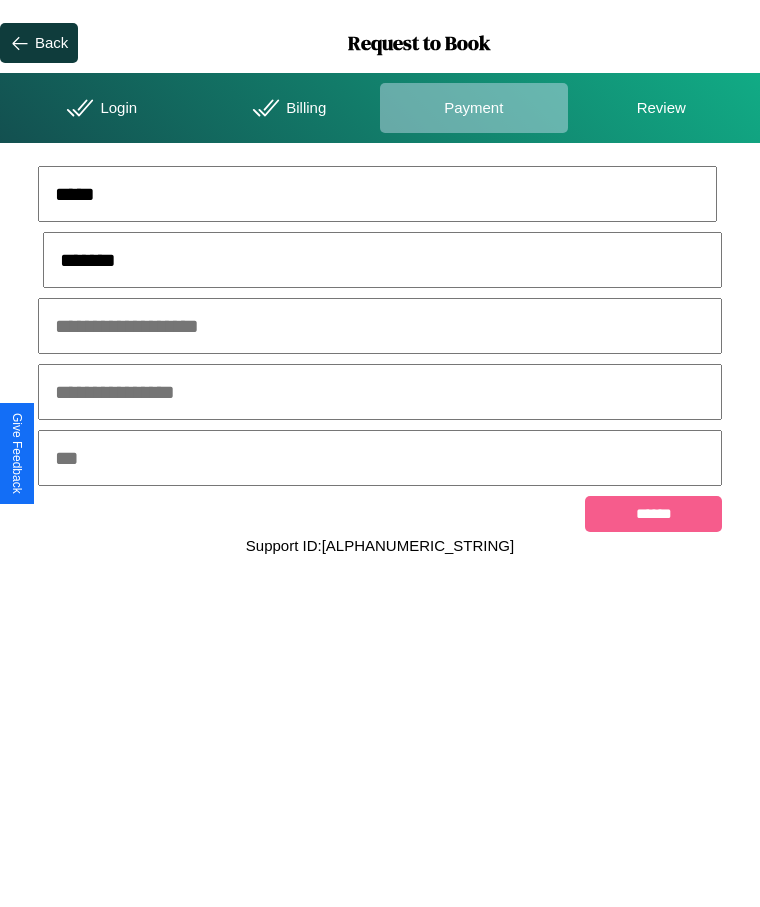 type on "*******" 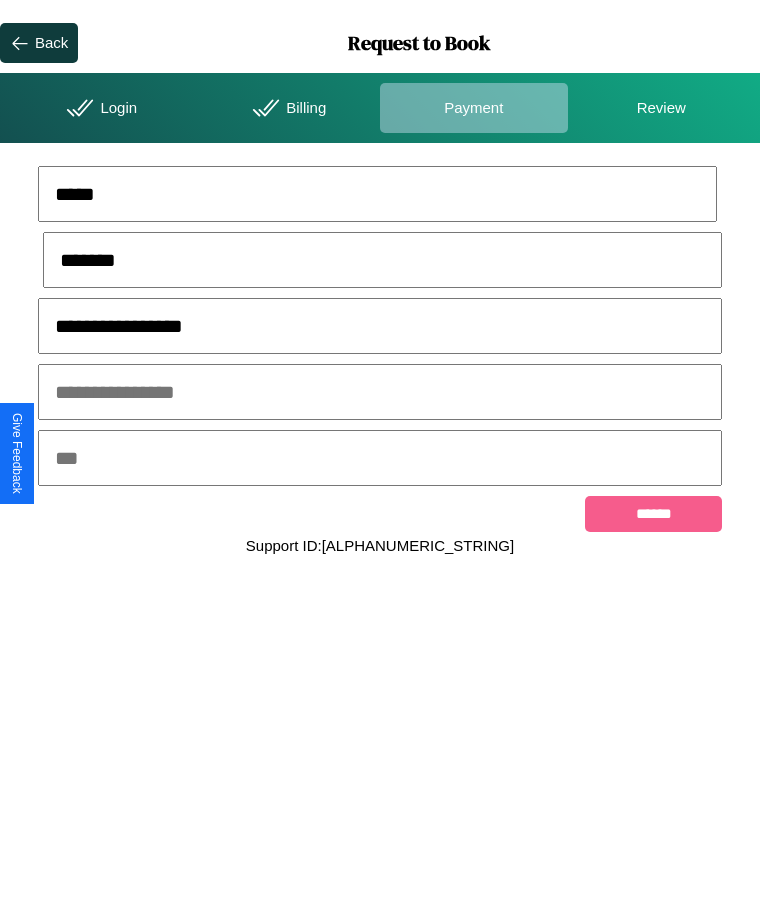 type on "**********" 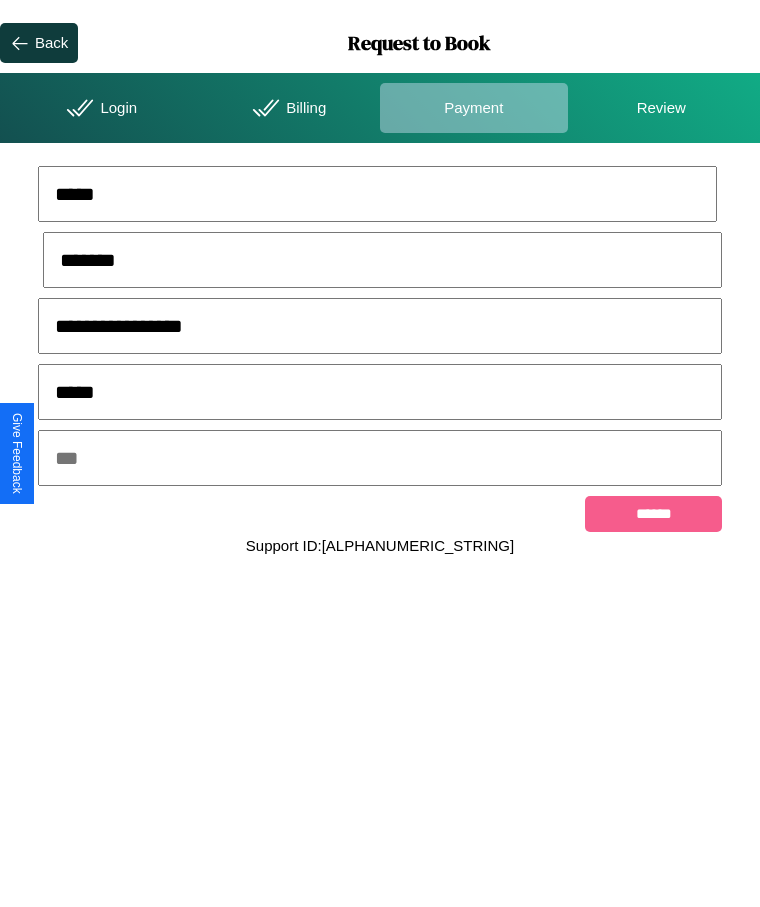type on "*****" 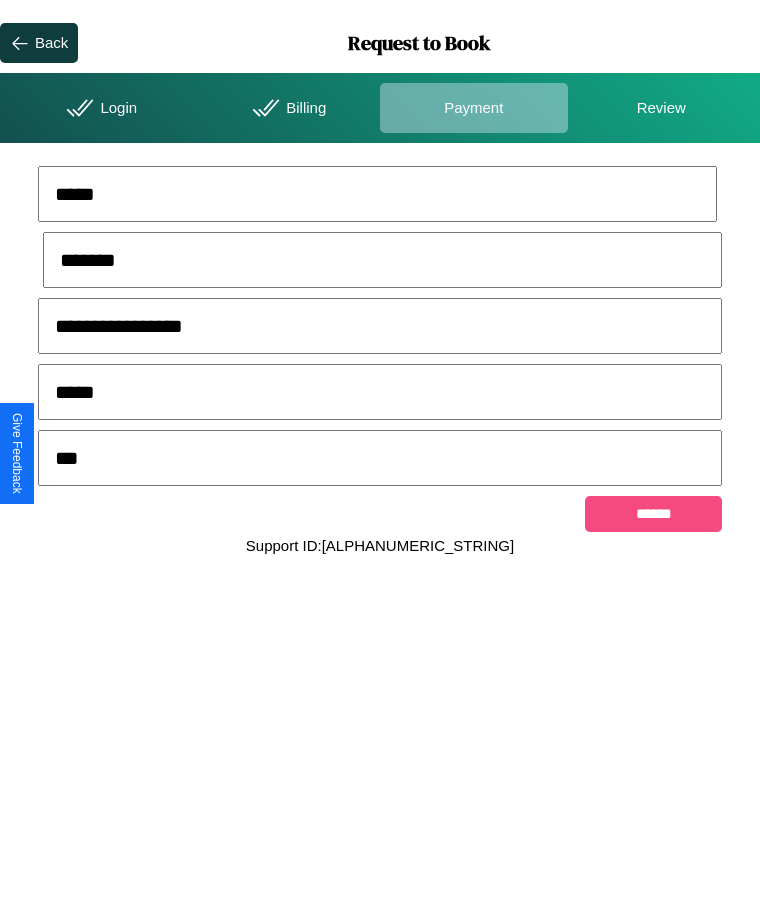 type on "***" 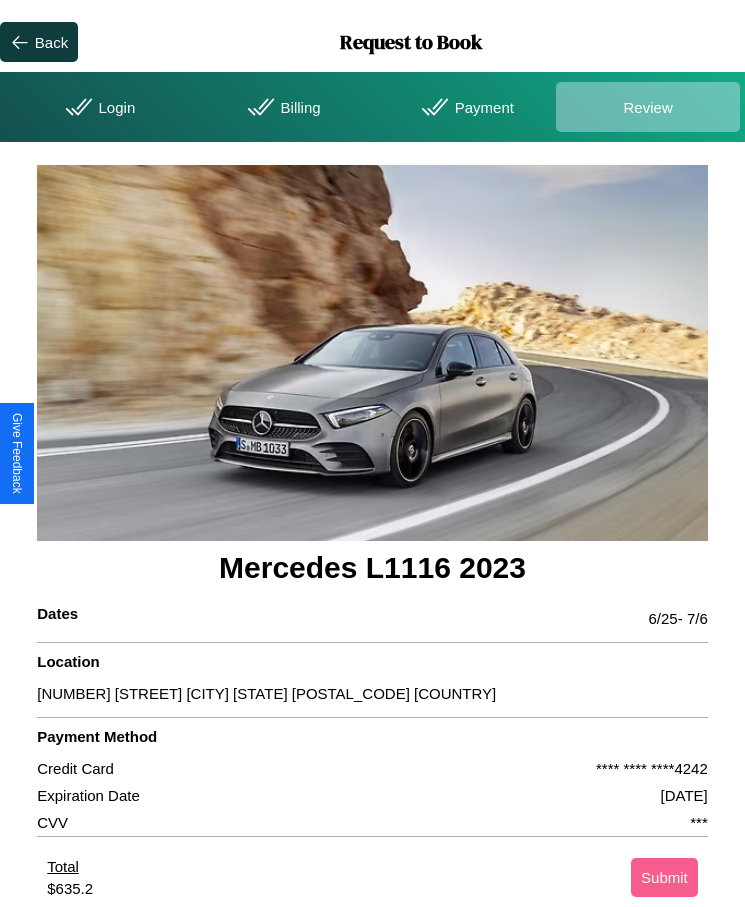 scroll, scrollTop: 2, scrollLeft: 0, axis: vertical 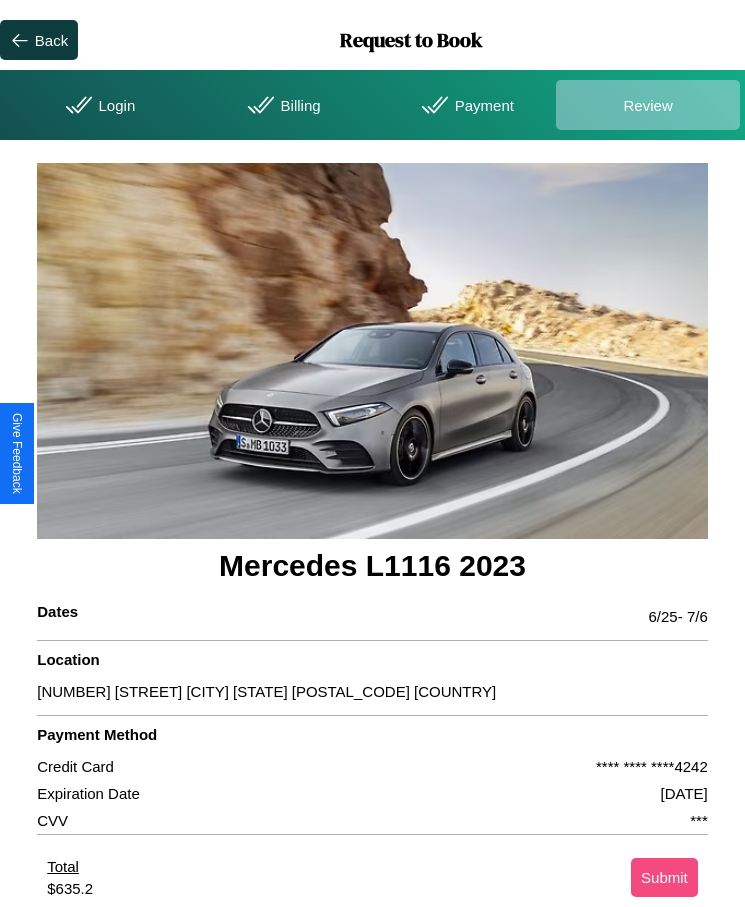 click on "Submit" at bounding box center (664, 877) 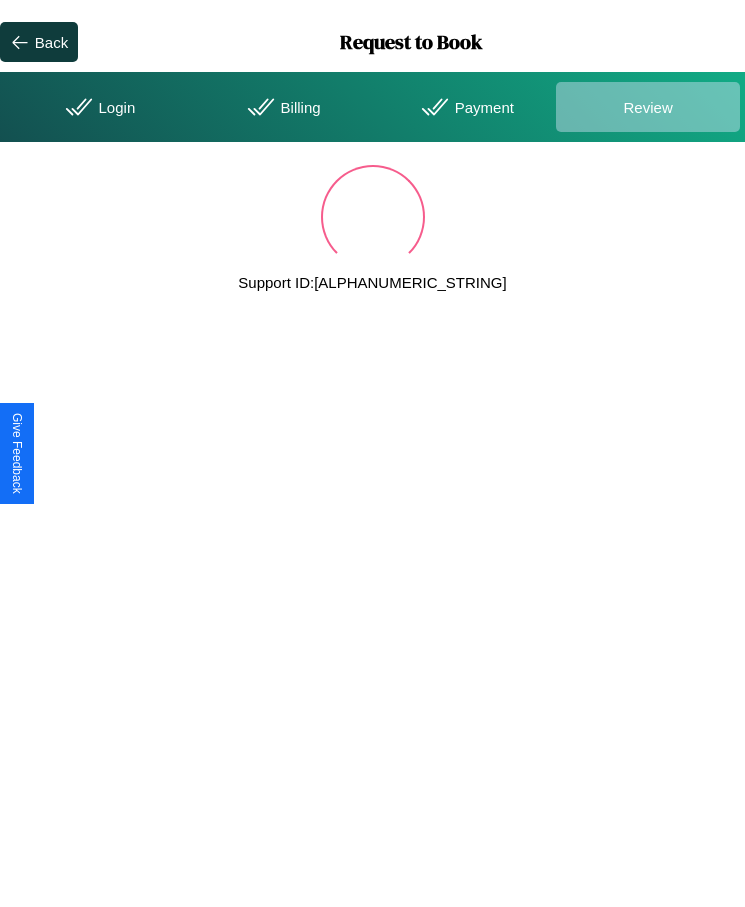 scroll, scrollTop: 0, scrollLeft: 0, axis: both 